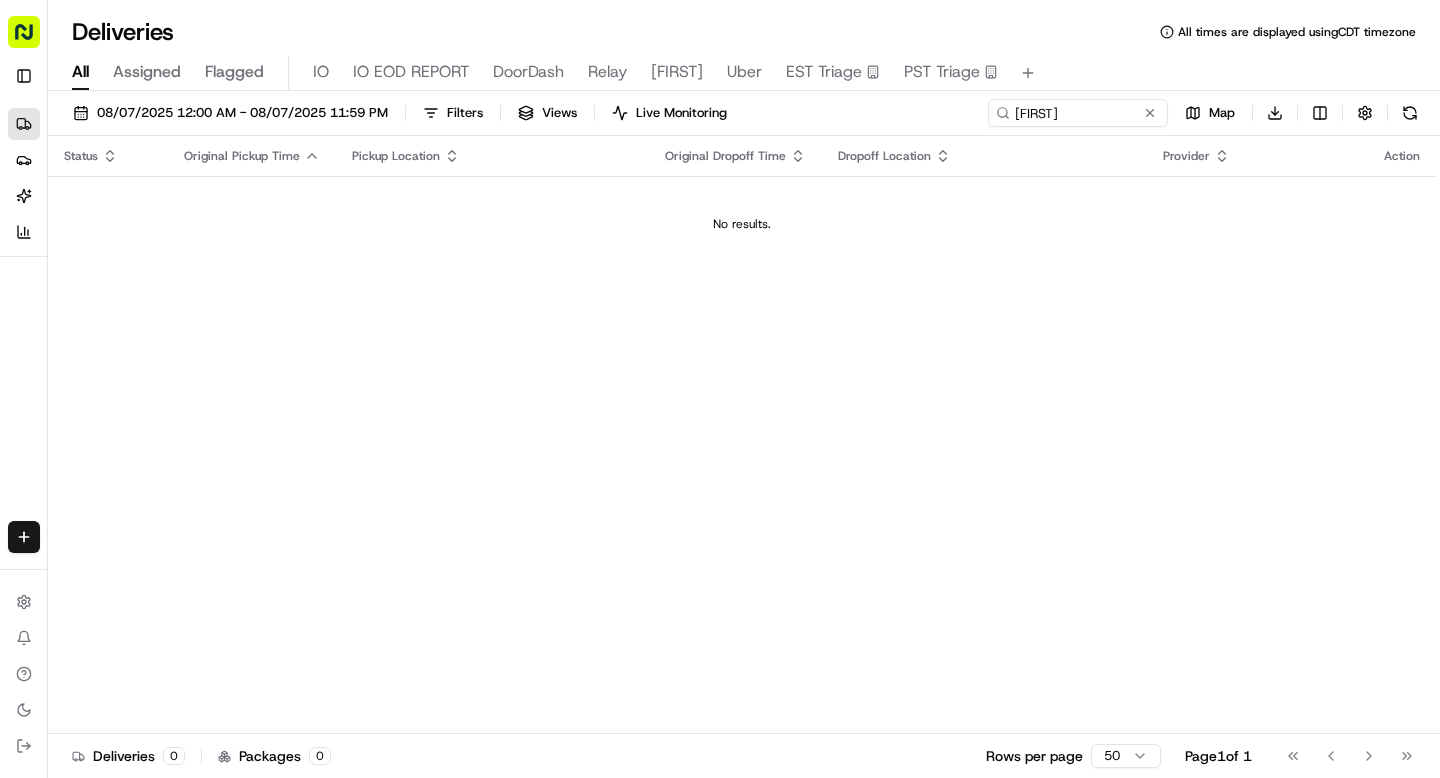scroll, scrollTop: 0, scrollLeft: 0, axis: both 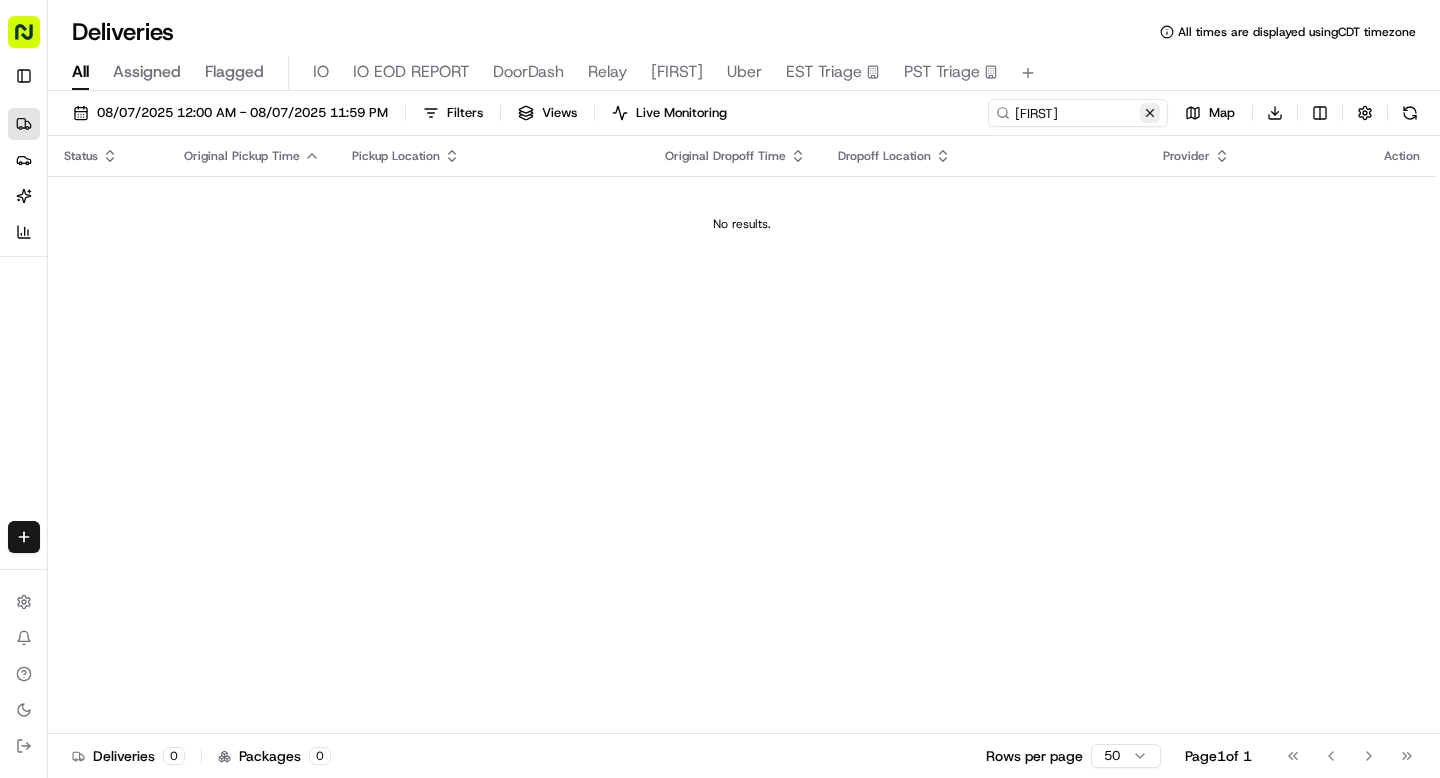 click at bounding box center (1150, 113) 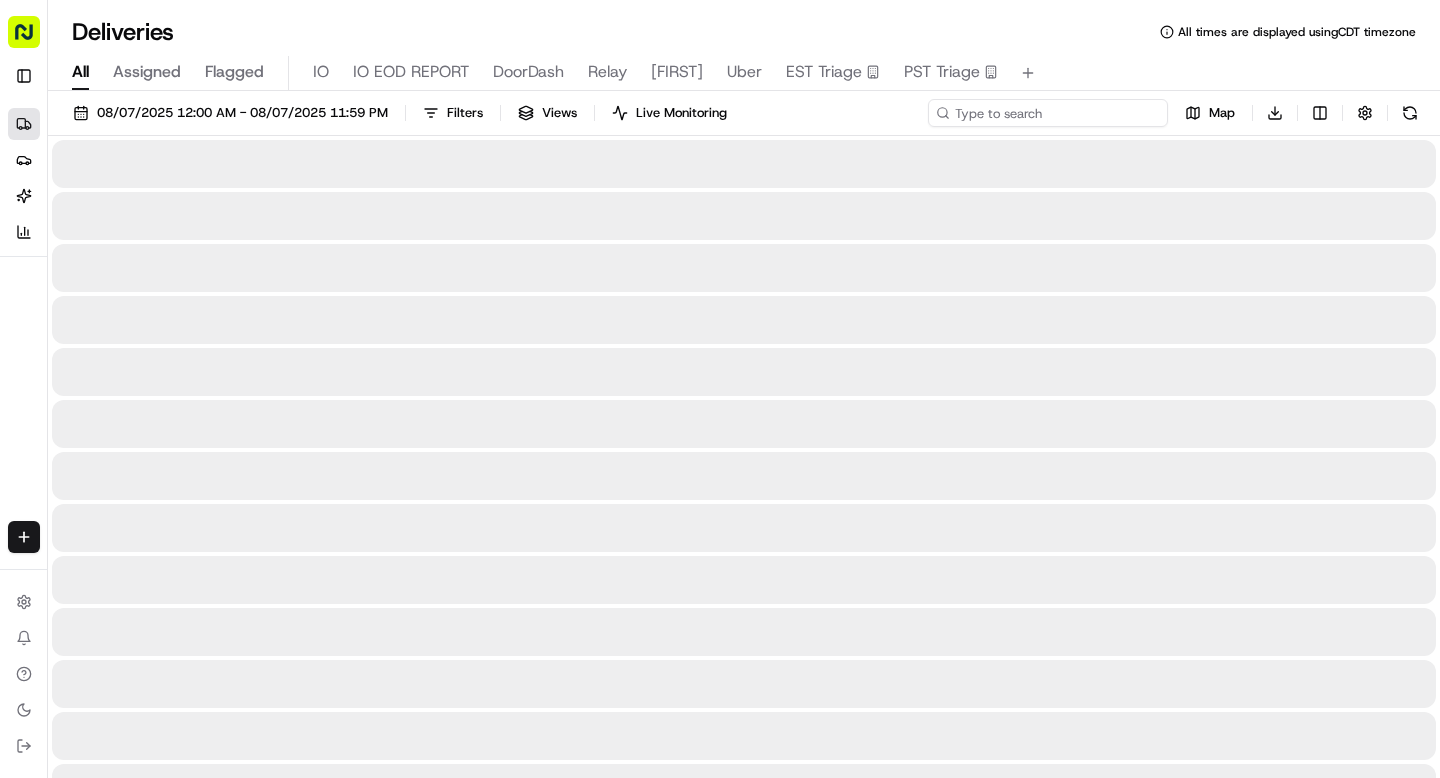 click at bounding box center (1048, 113) 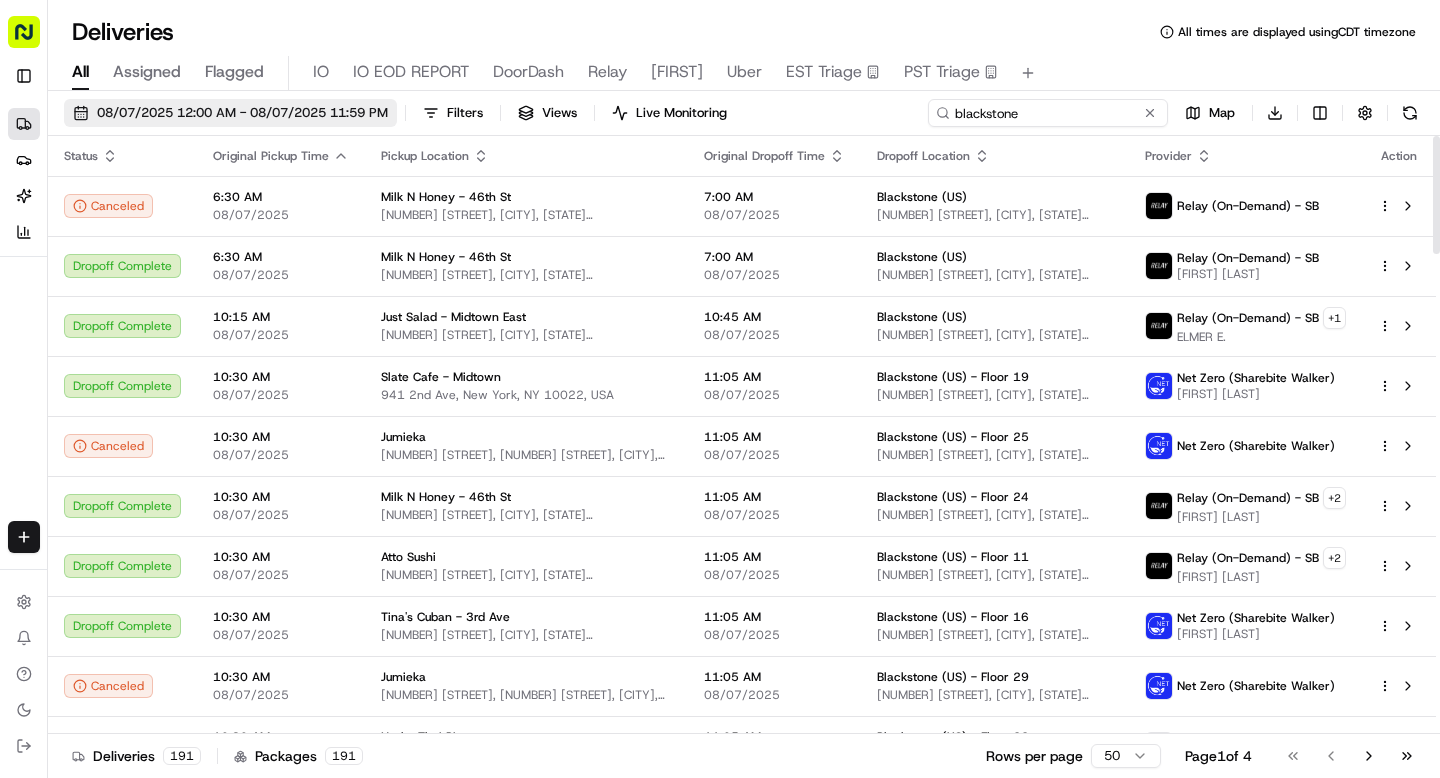 type on "blackstone" 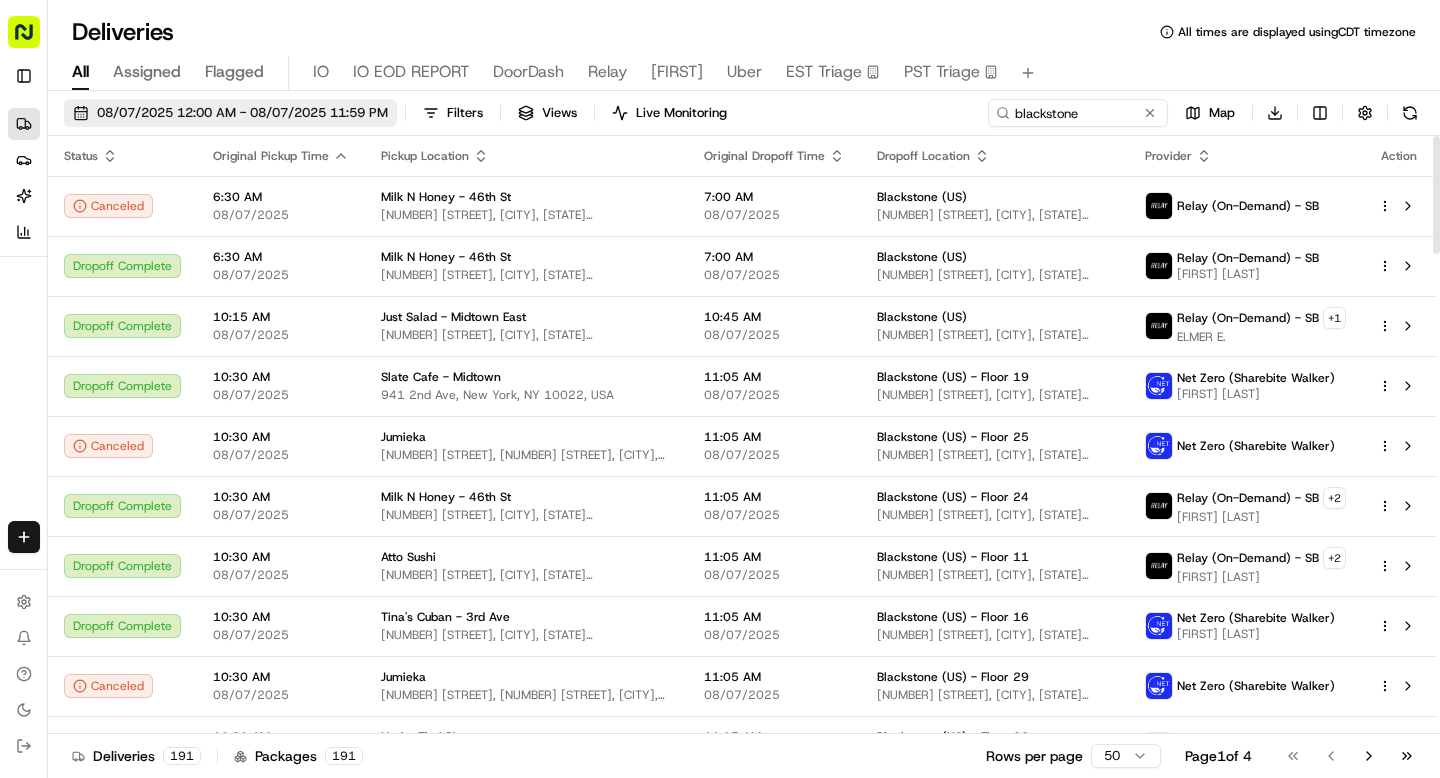 click on "08/07/2025 12:00 AM - 08/07/2025 11:59 PM" at bounding box center [242, 113] 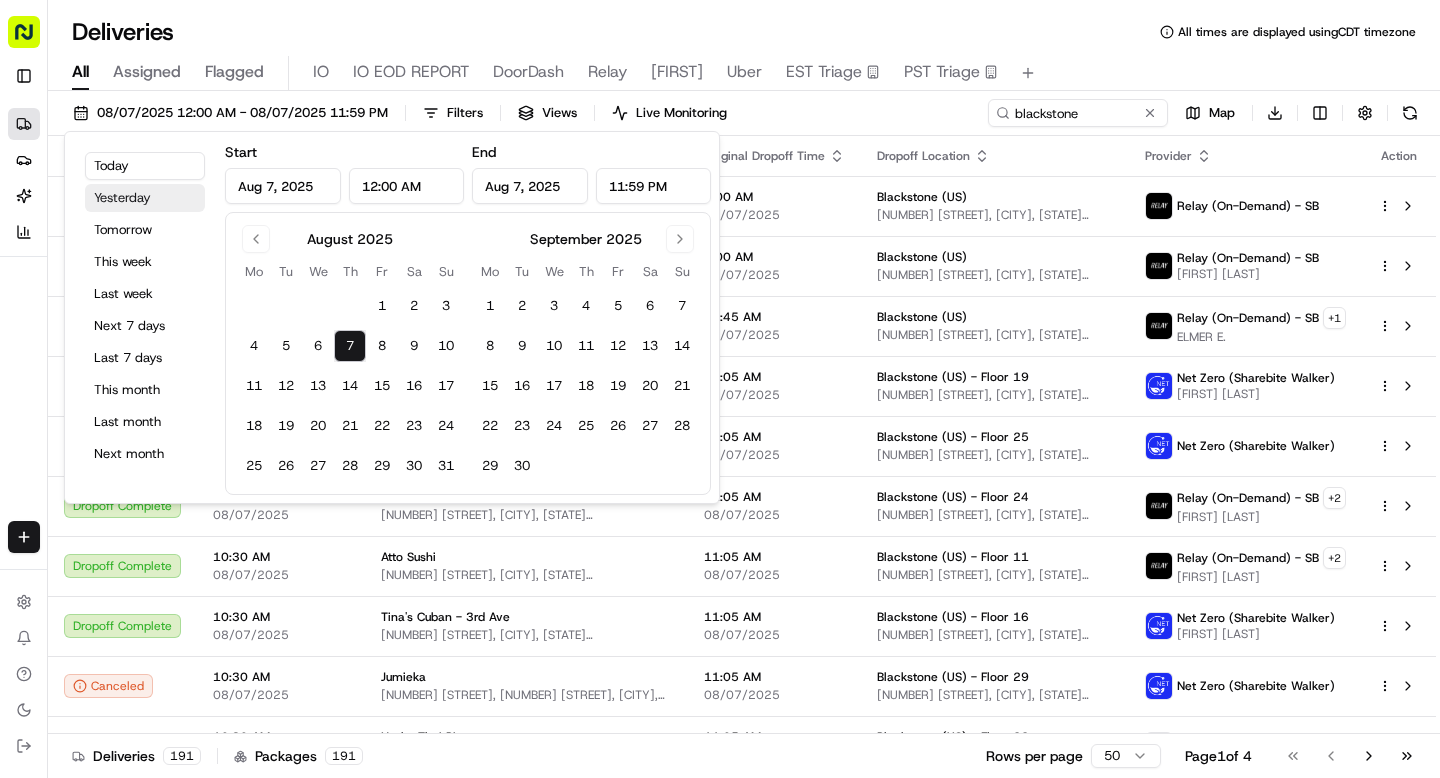 click on "Yesterday" at bounding box center (145, 198) 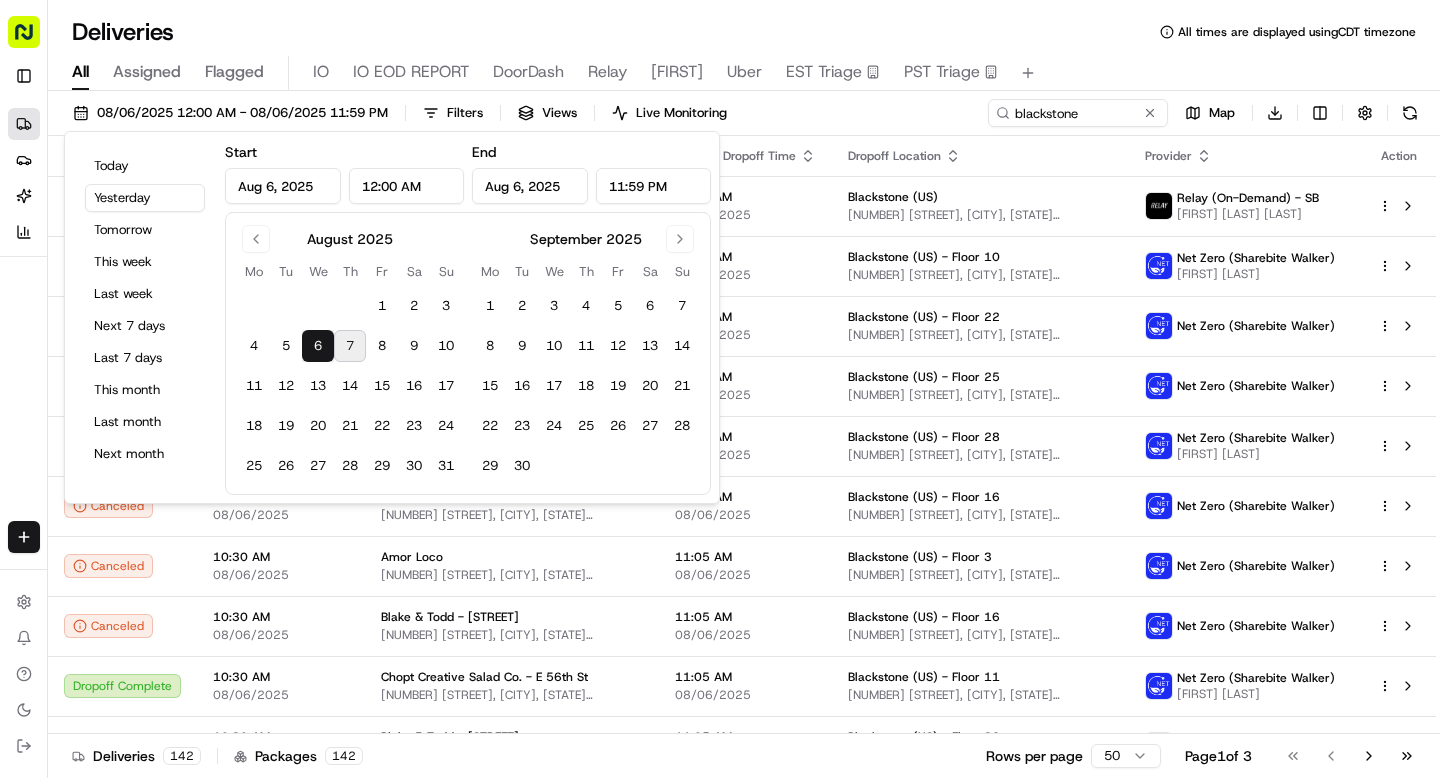click on "Deliveries All times are displayed using  CDT   timezone" at bounding box center (744, 32) 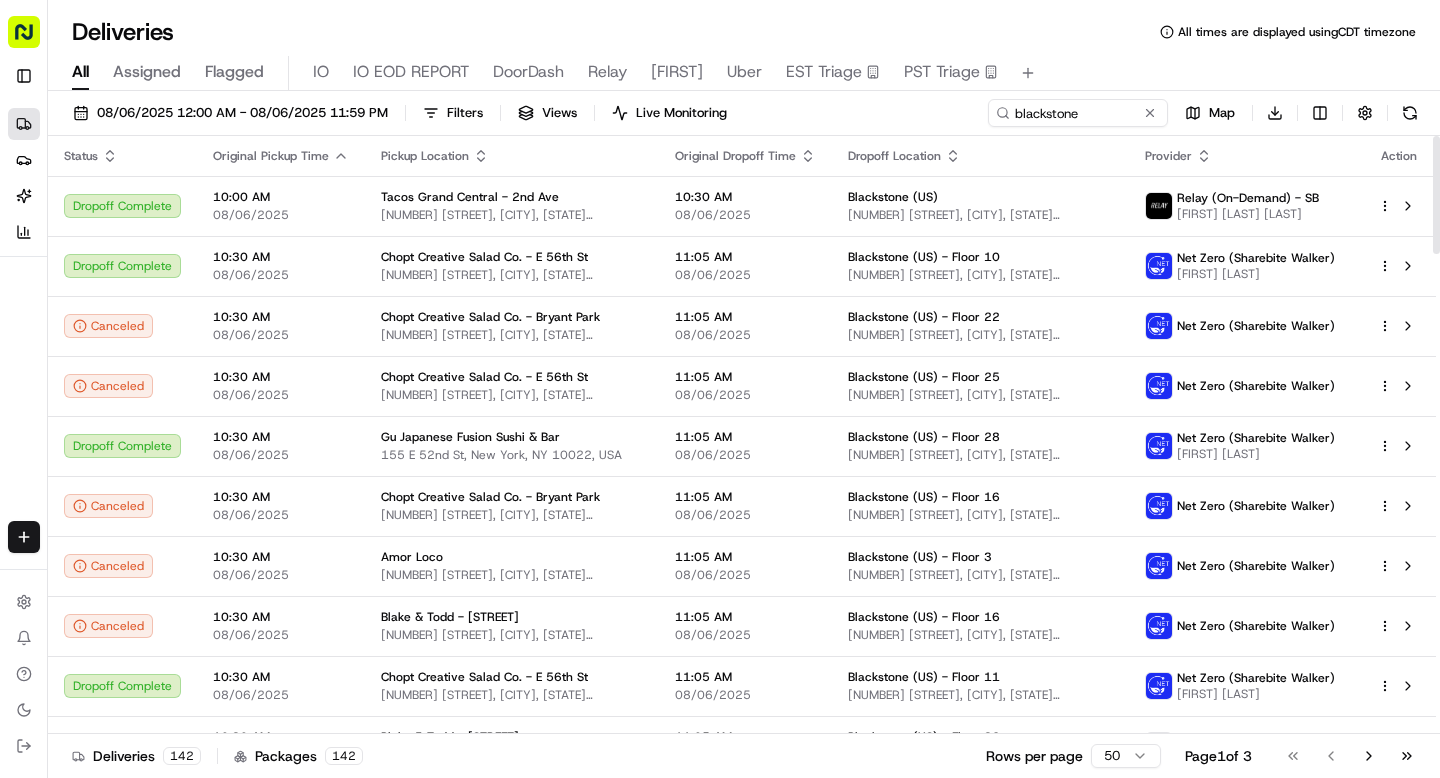 click 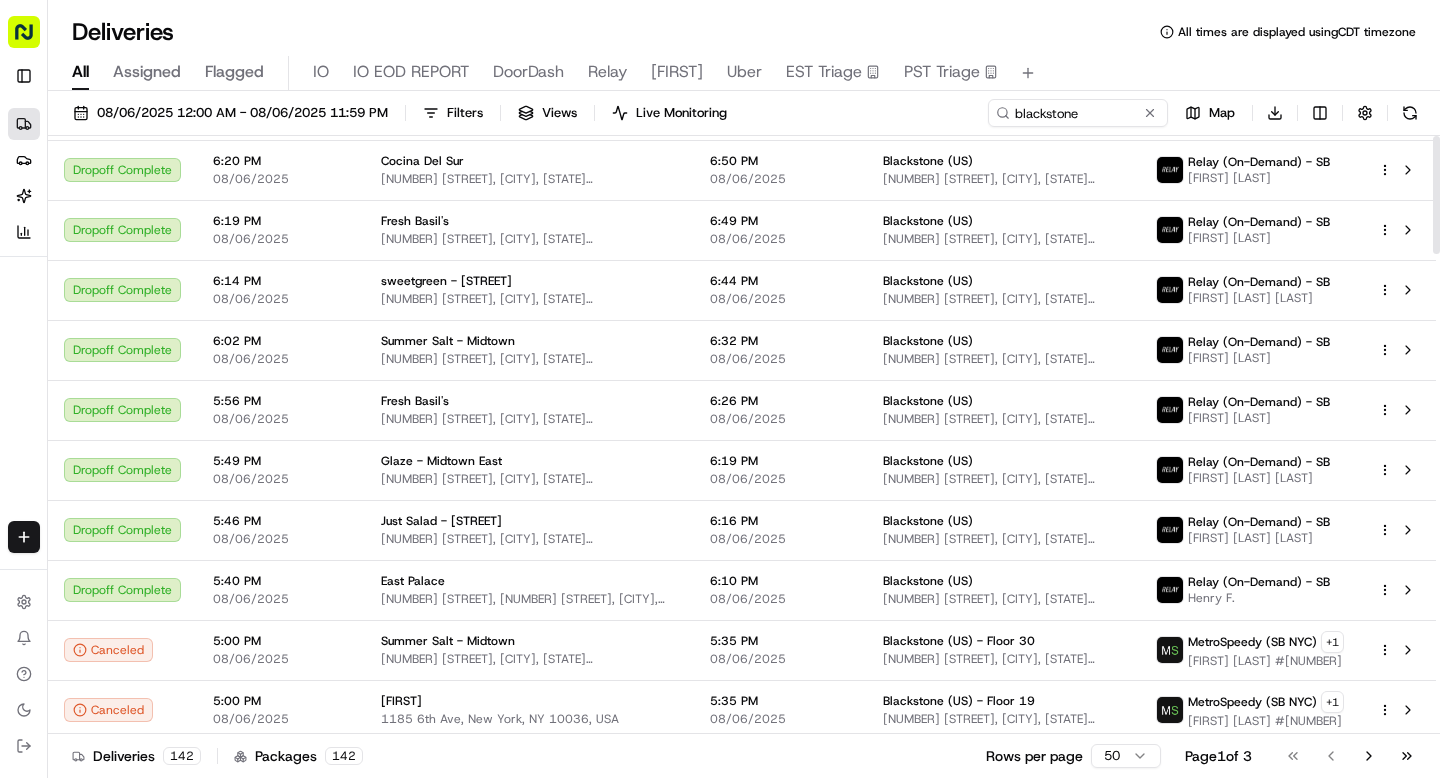scroll, scrollTop: 0, scrollLeft: 0, axis: both 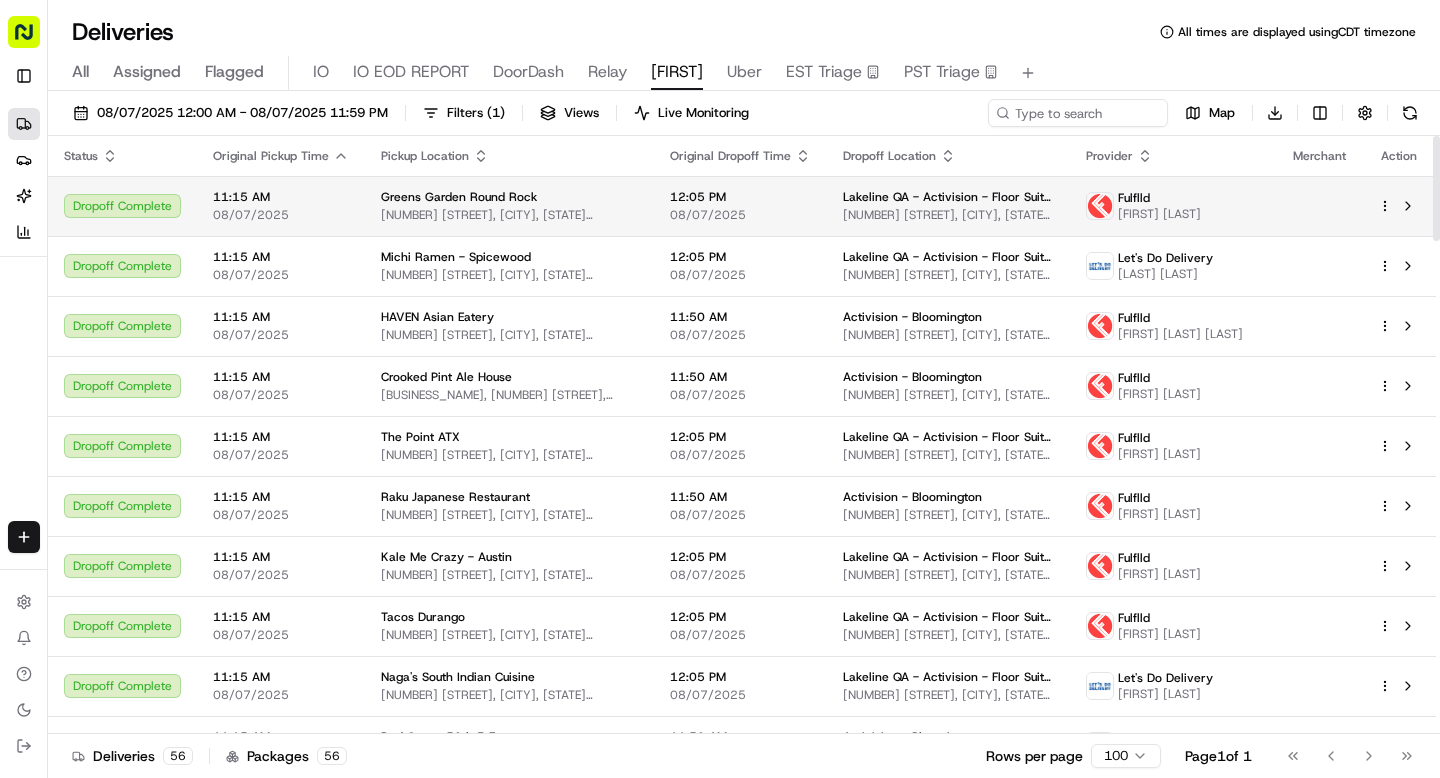 click on "11:15 AM 08/07/2025" at bounding box center [281, 206] 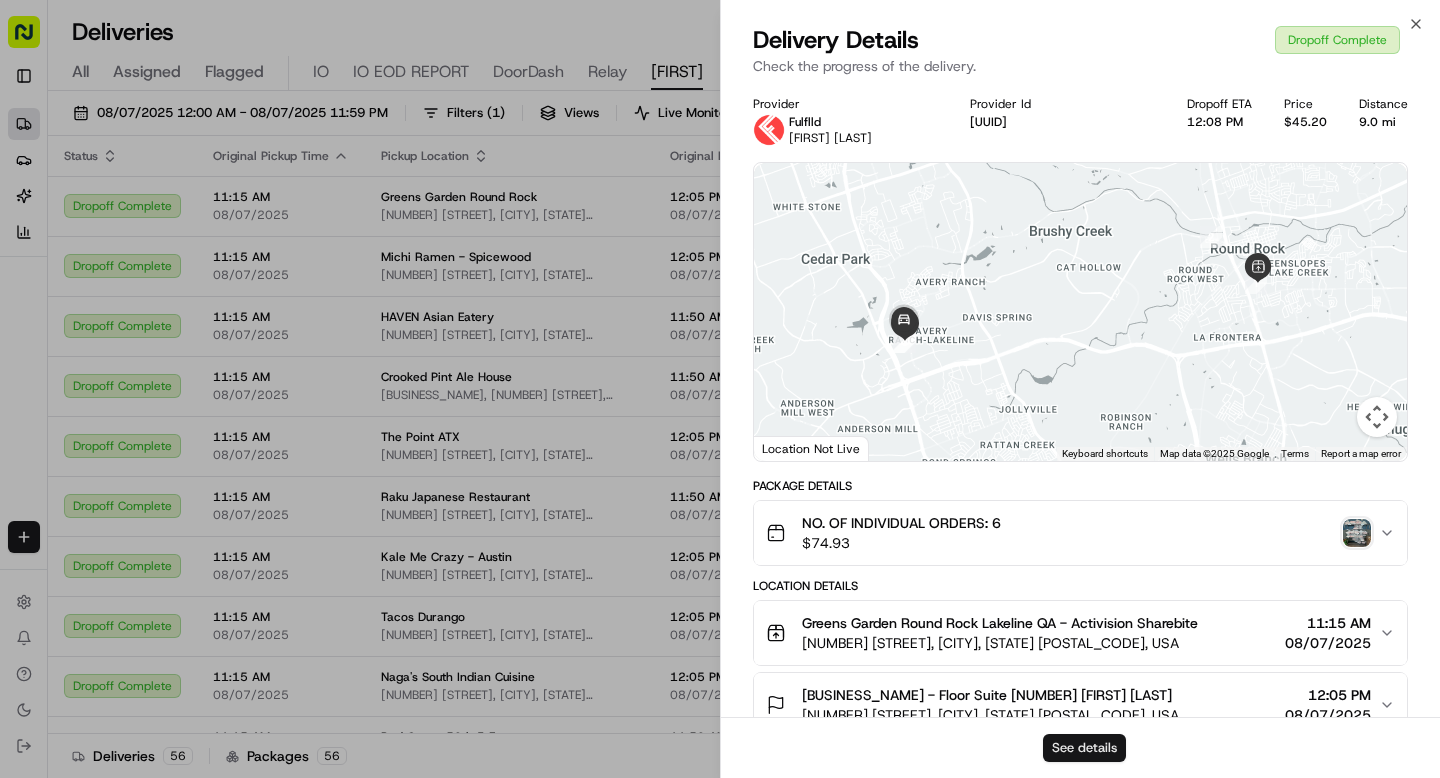 click on "See details" at bounding box center (1084, 748) 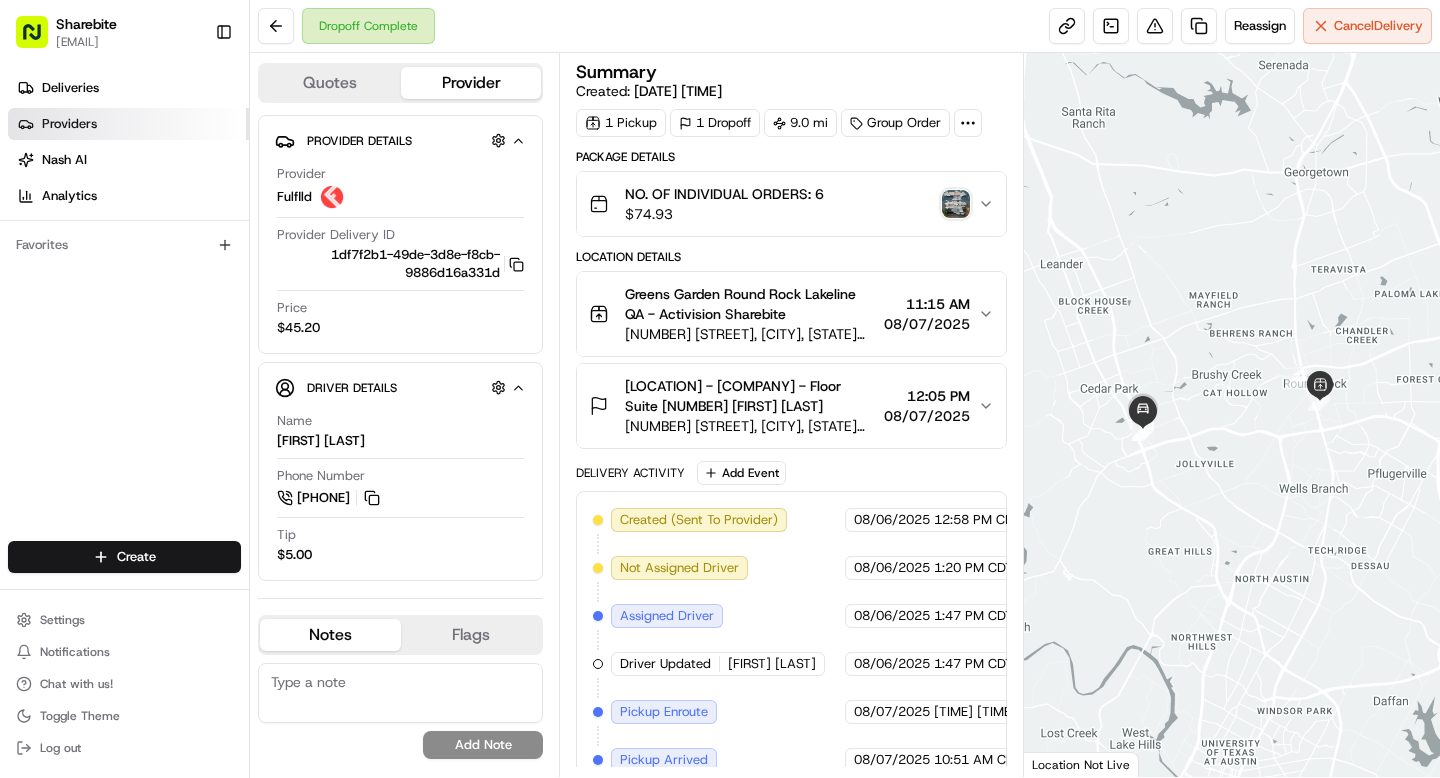 scroll, scrollTop: 0, scrollLeft: 0, axis: both 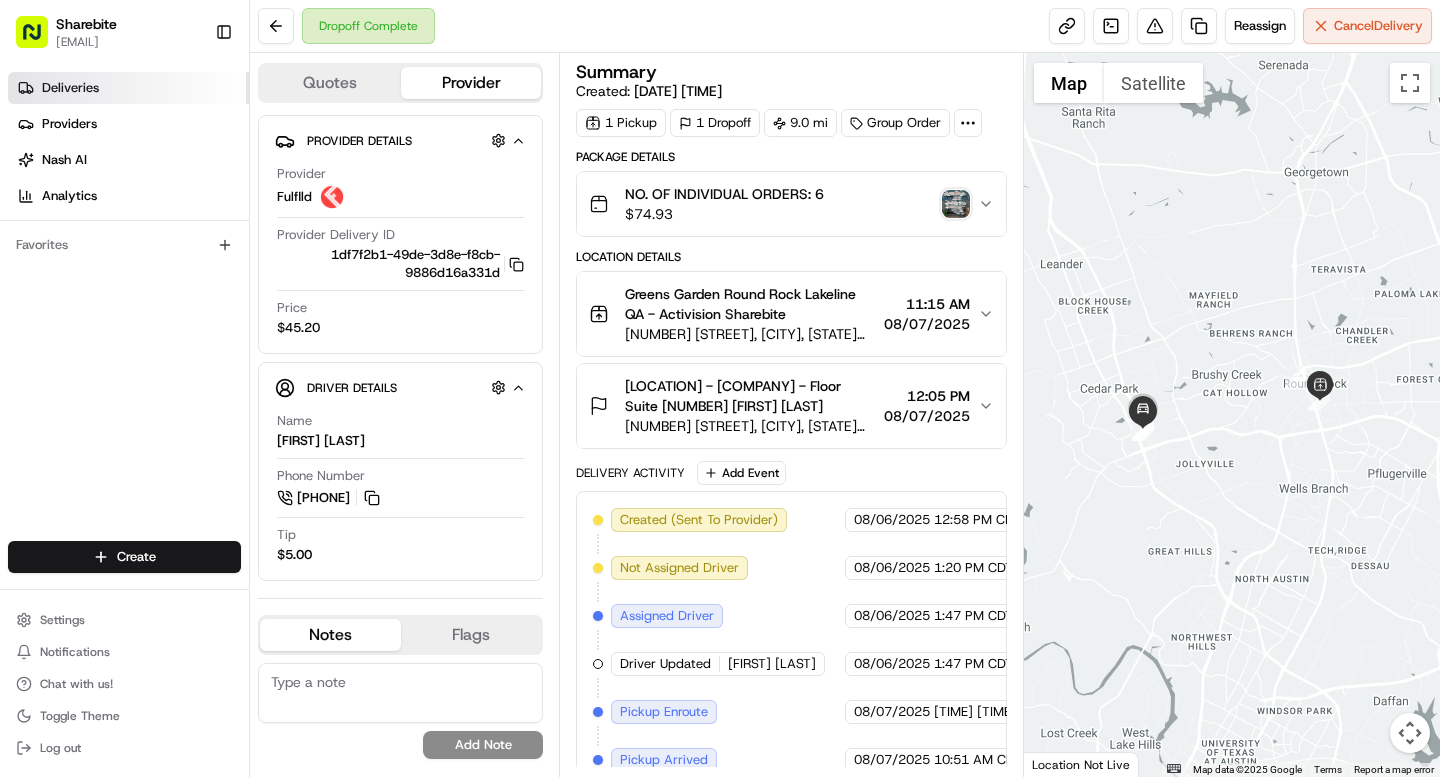 click on "Deliveries" at bounding box center [128, 88] 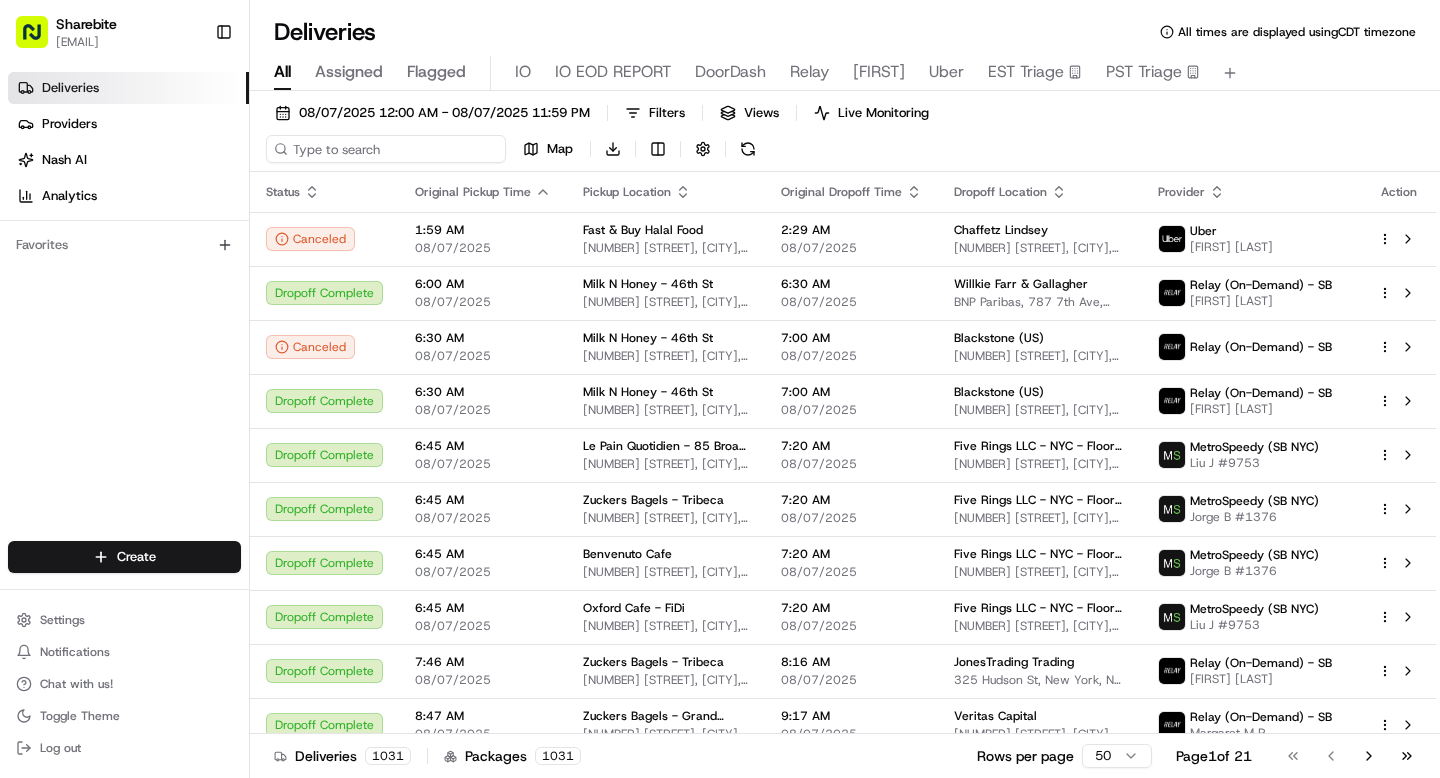 click on "08/07/2025 12:00 AM - 08/07/2025 11:59 PM Filters Views Live Monitoring Map Download" at bounding box center (845, 135) 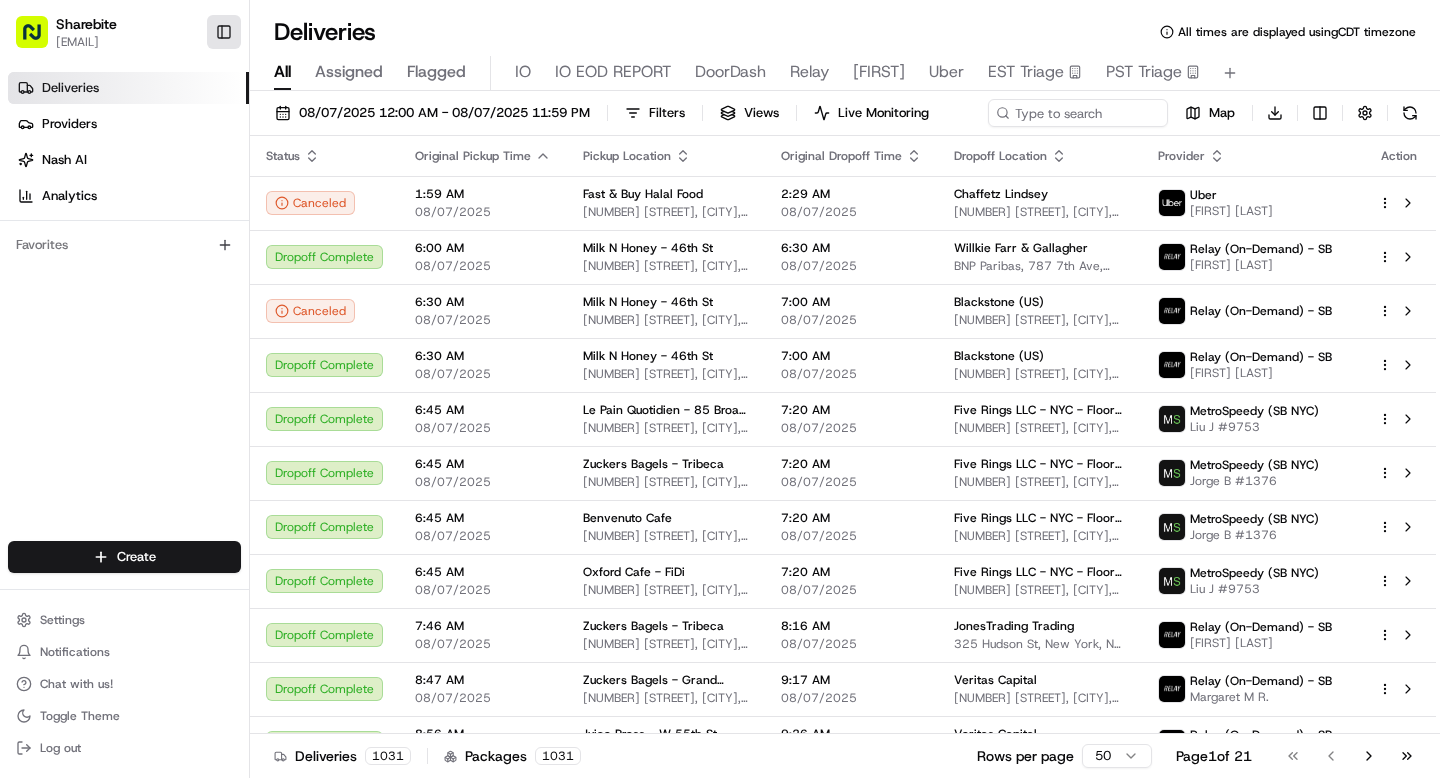 click on "Toggle Sidebar" at bounding box center (224, 32) 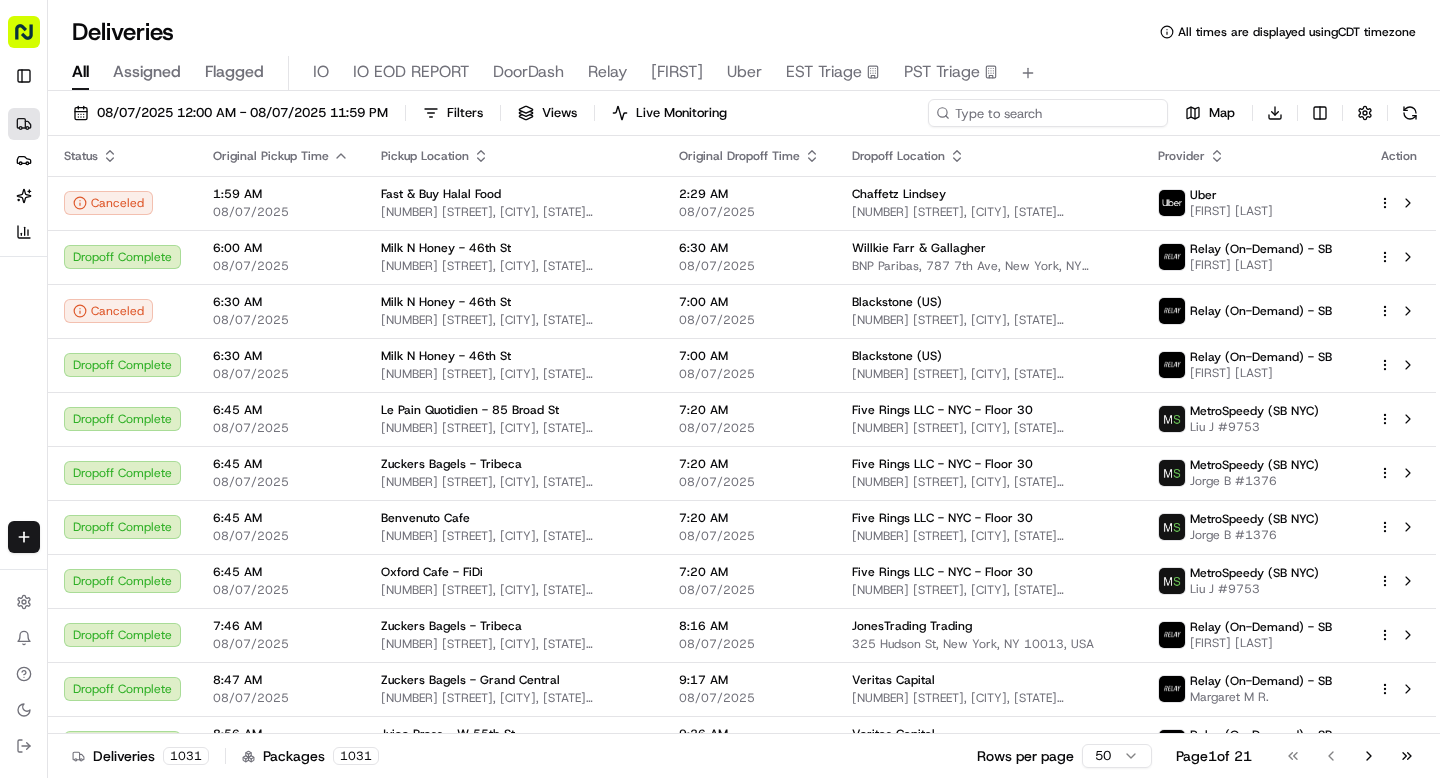 click at bounding box center (1048, 113) 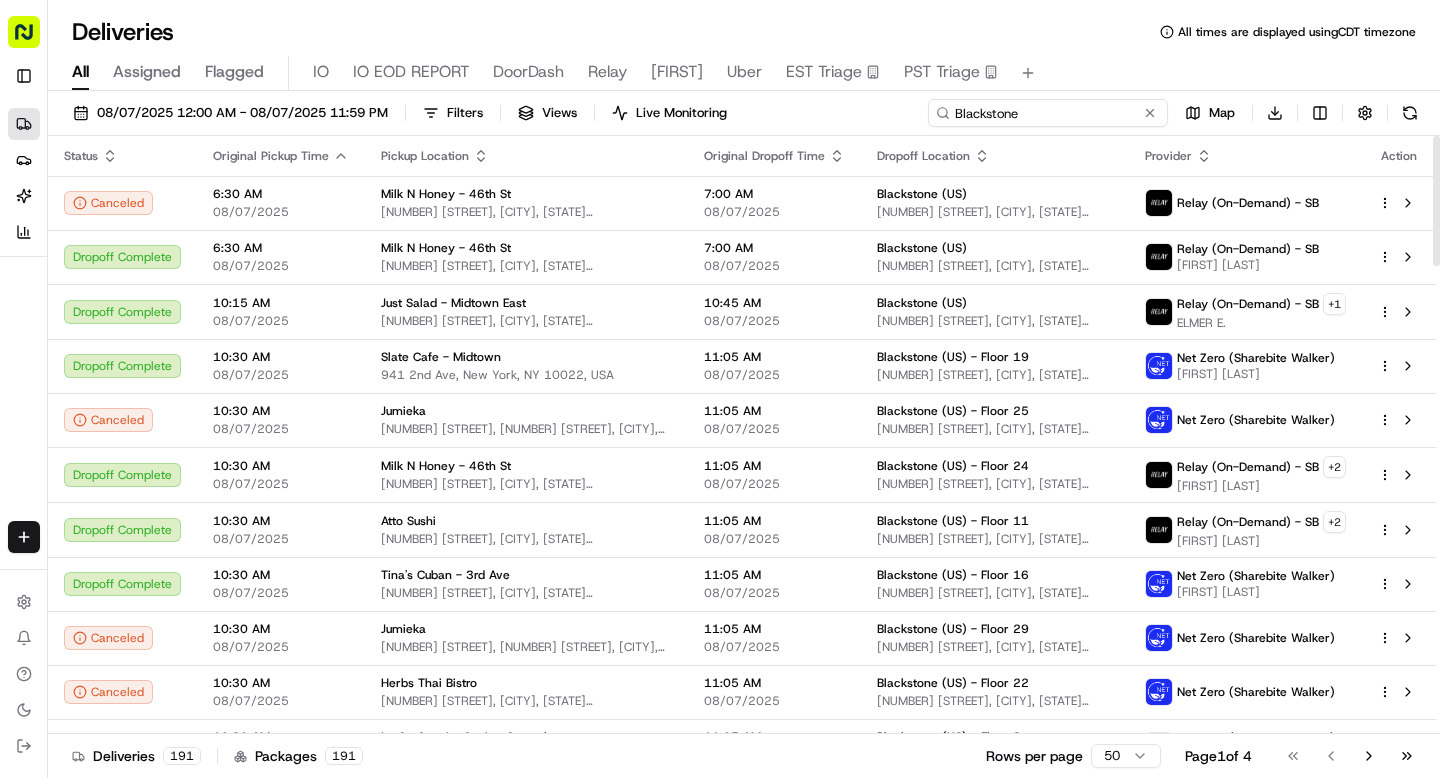 type on "Blackstone" 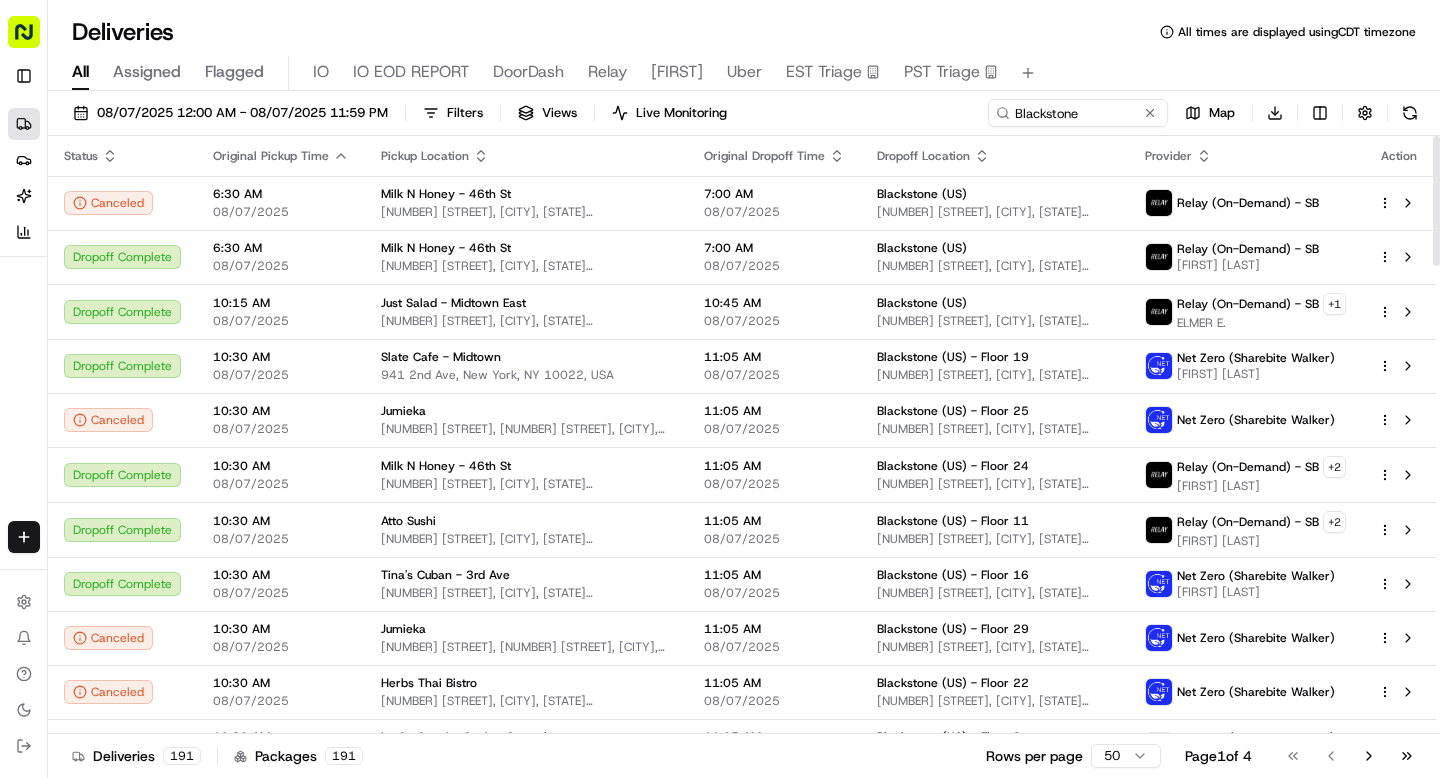 click on "Status" at bounding box center [81, 156] 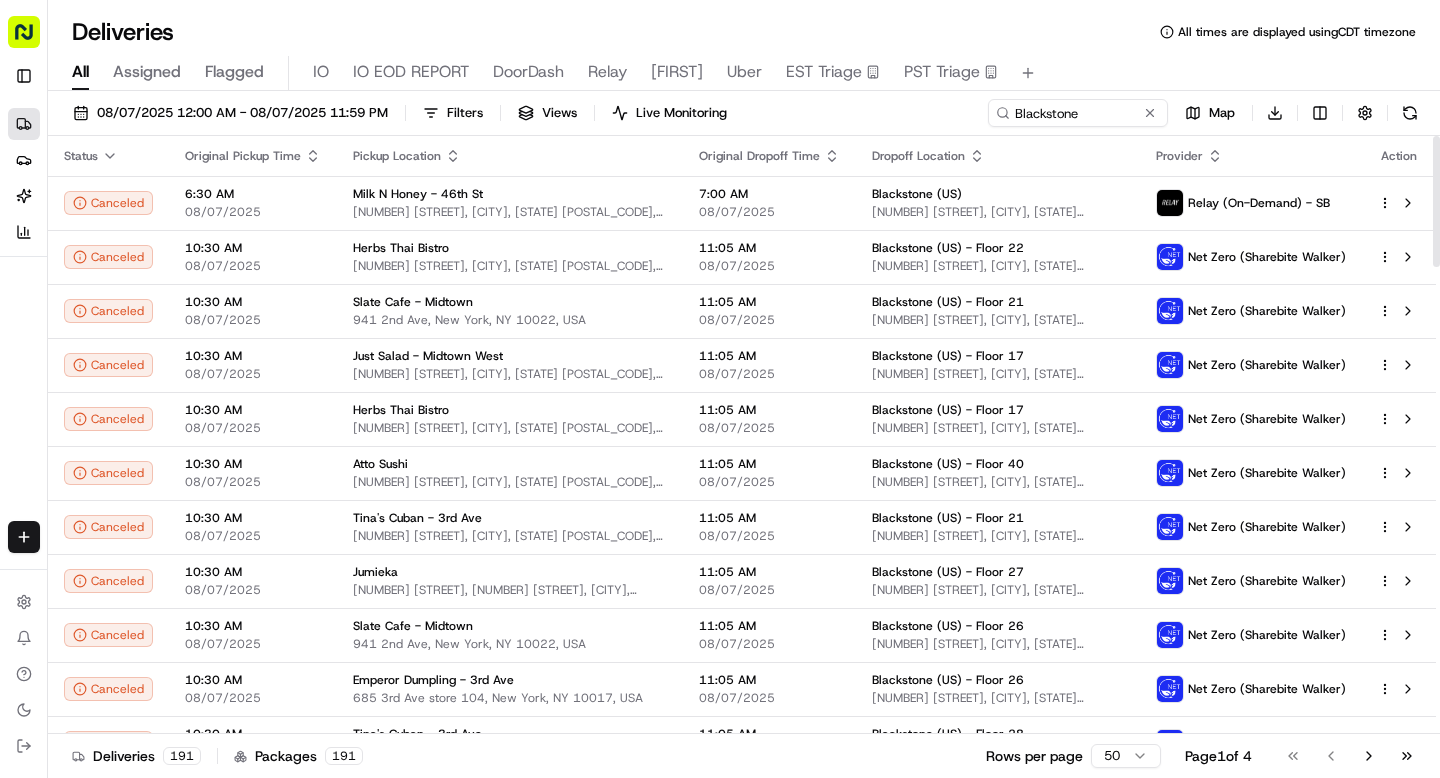 click 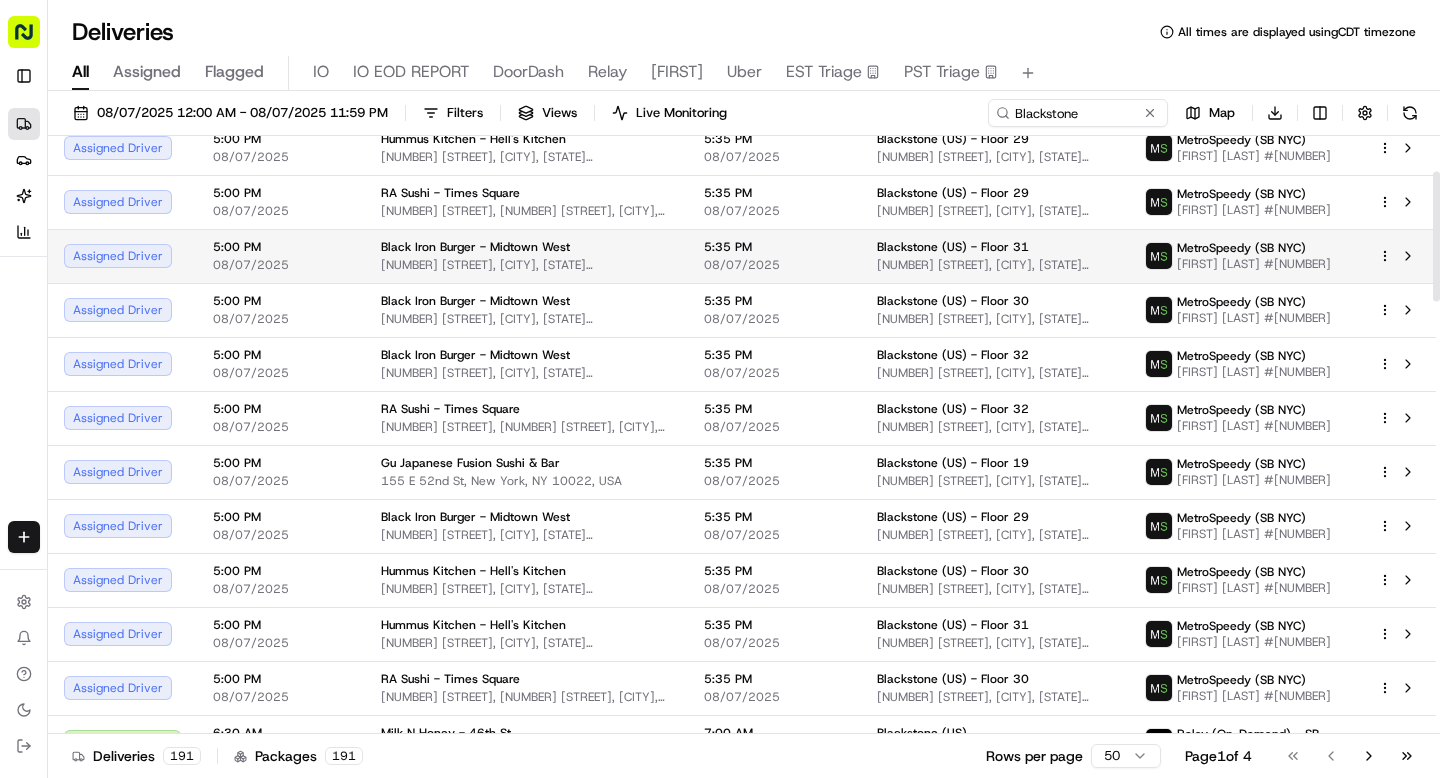 scroll, scrollTop: 0, scrollLeft: 0, axis: both 